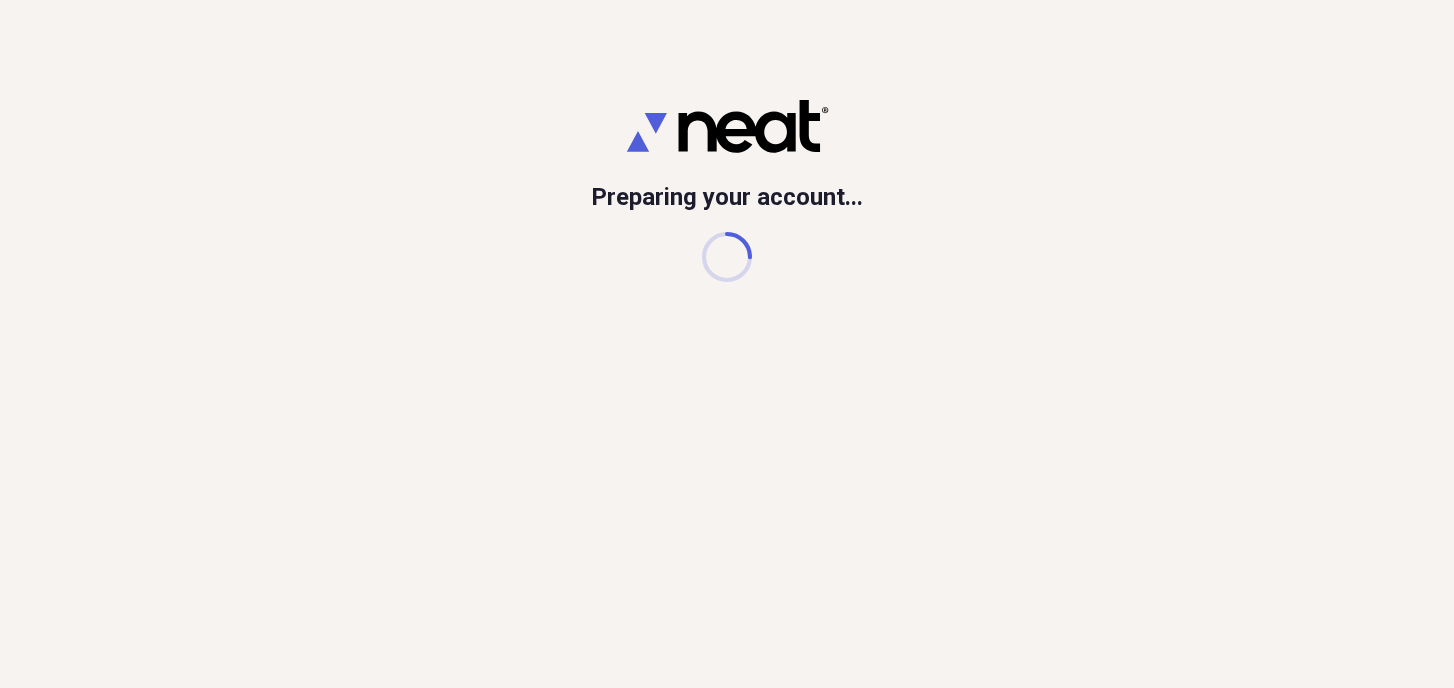 scroll, scrollTop: 0, scrollLeft: 0, axis: both 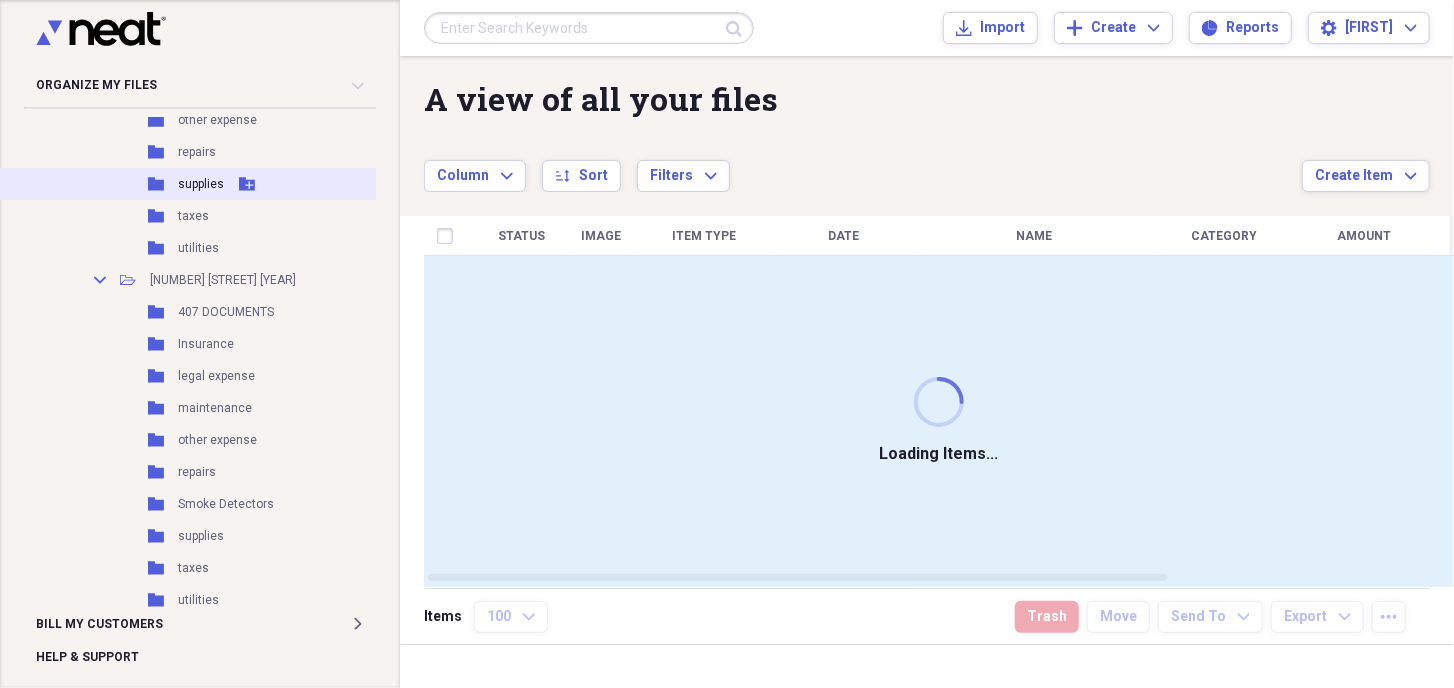 click on "Folder supplies Add Folder" at bounding box center [204, 184] 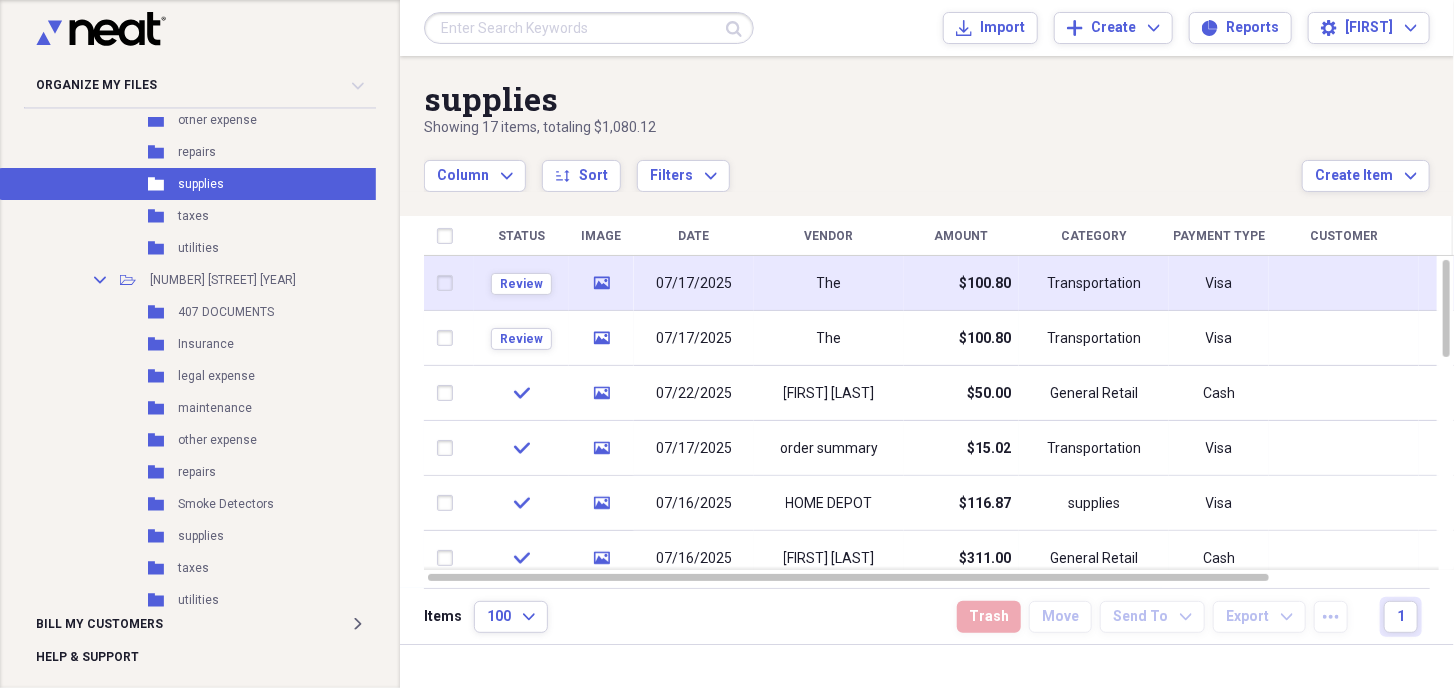 click on "The" at bounding box center [829, 283] 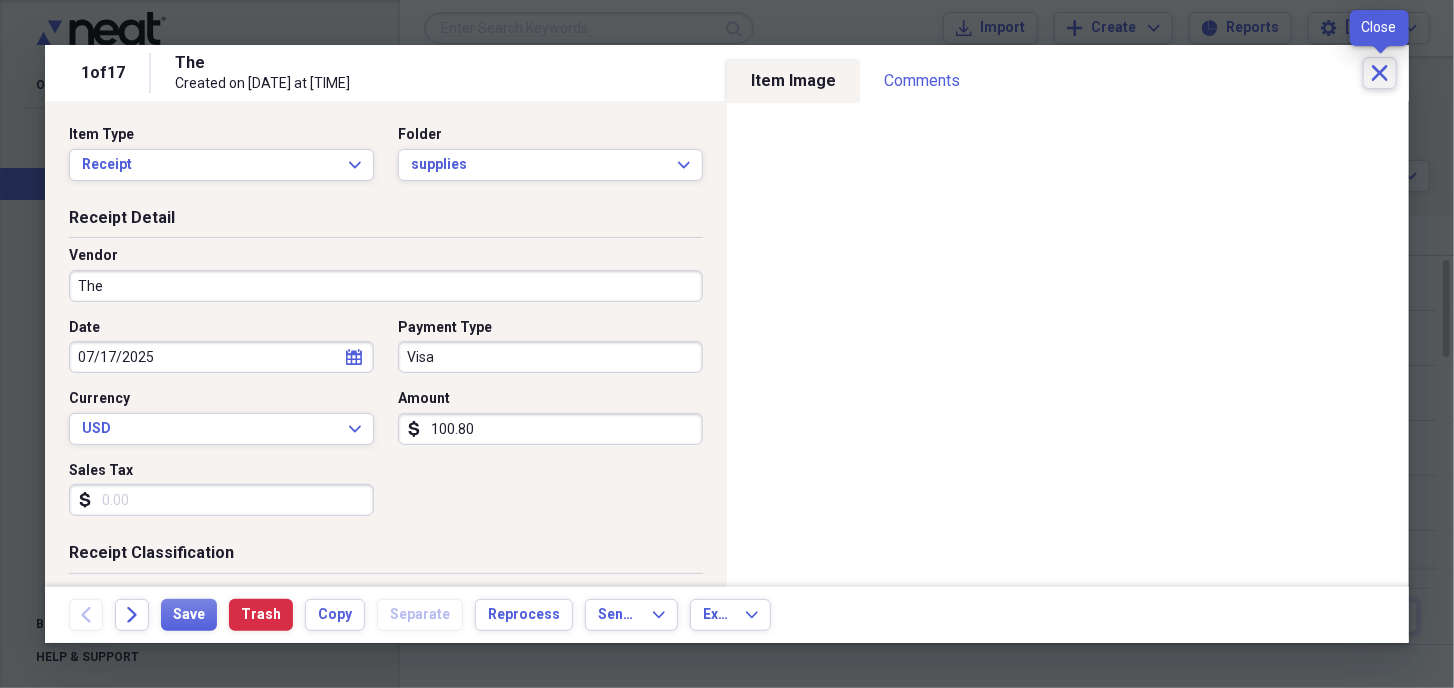 click on "Close" 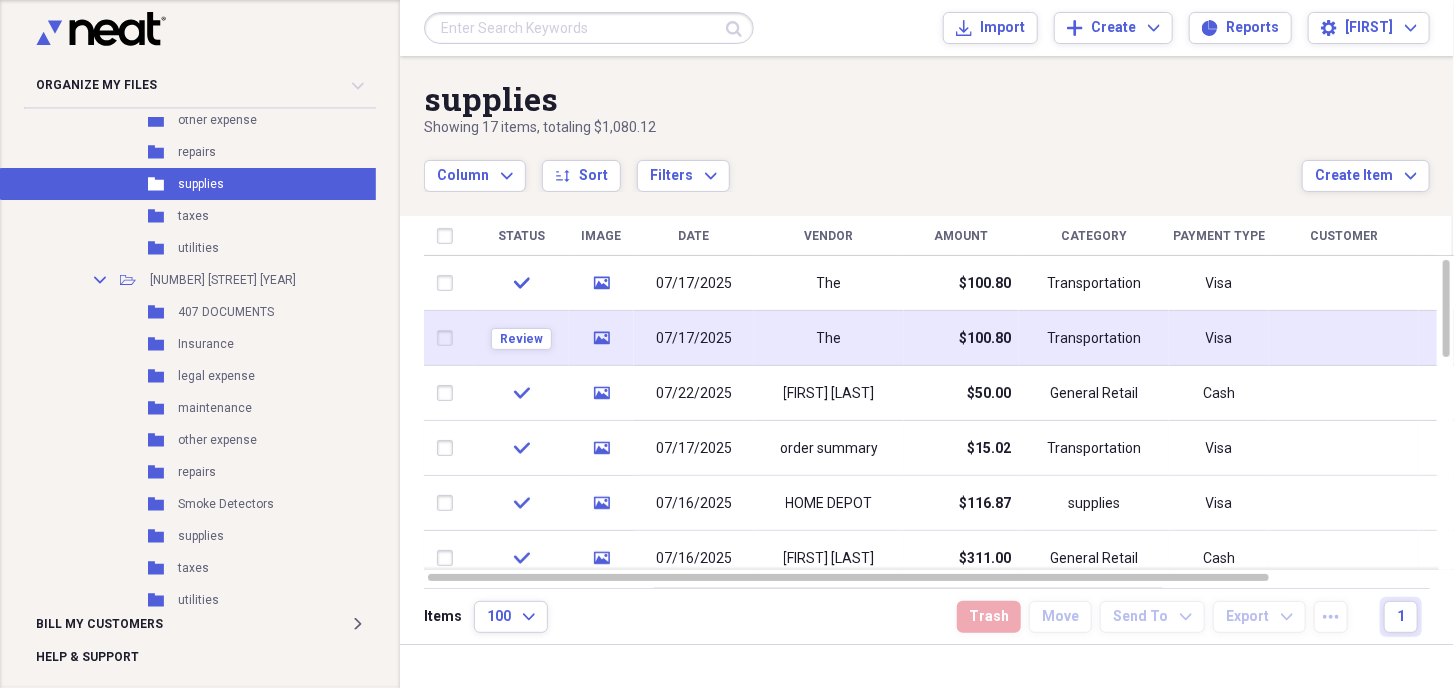 click on "$100.80" at bounding box center [961, 338] 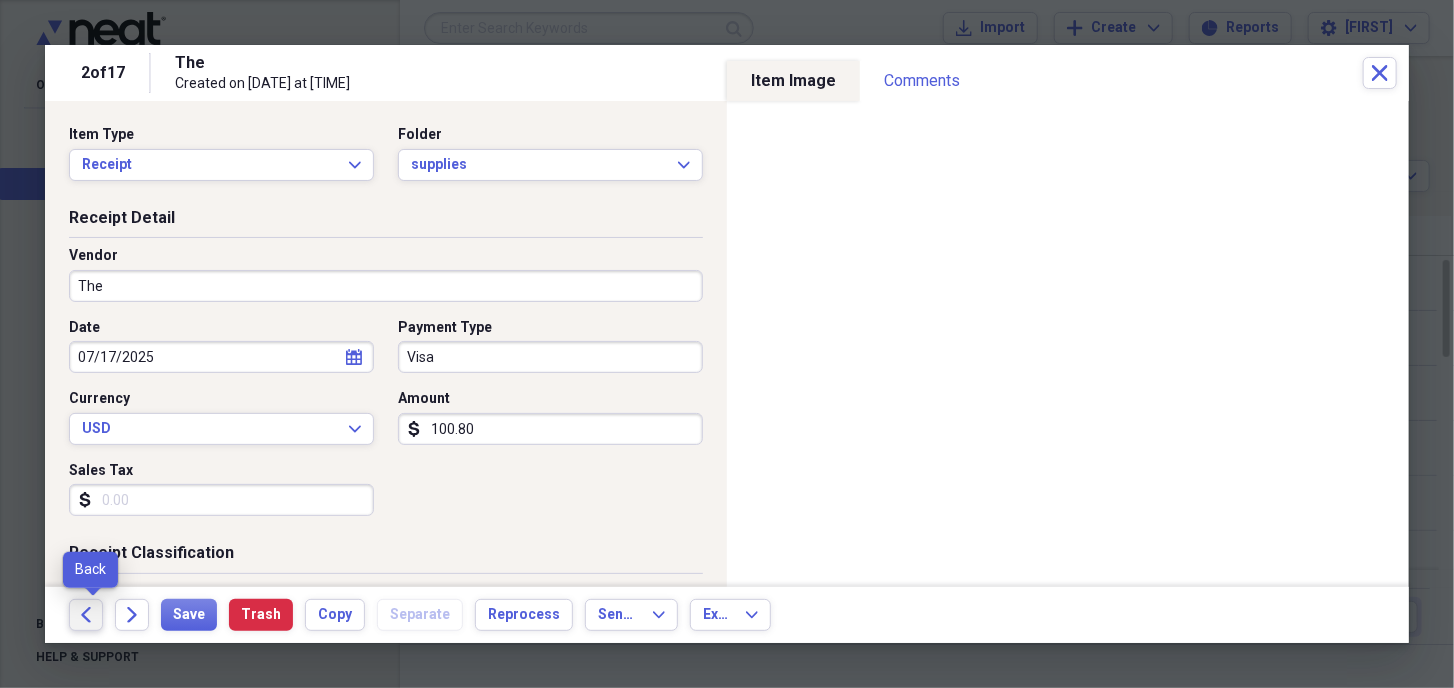 click on "Back" at bounding box center [86, 615] 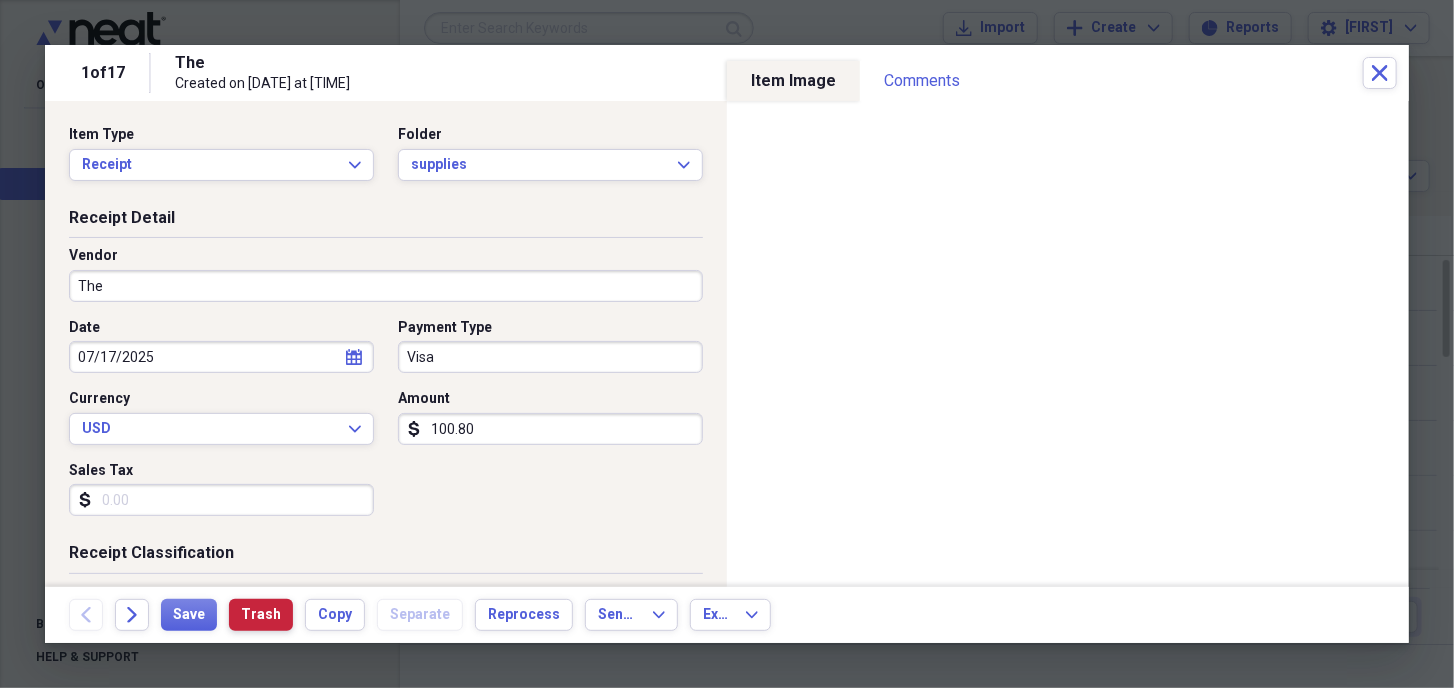 click on "Trash" at bounding box center [261, 615] 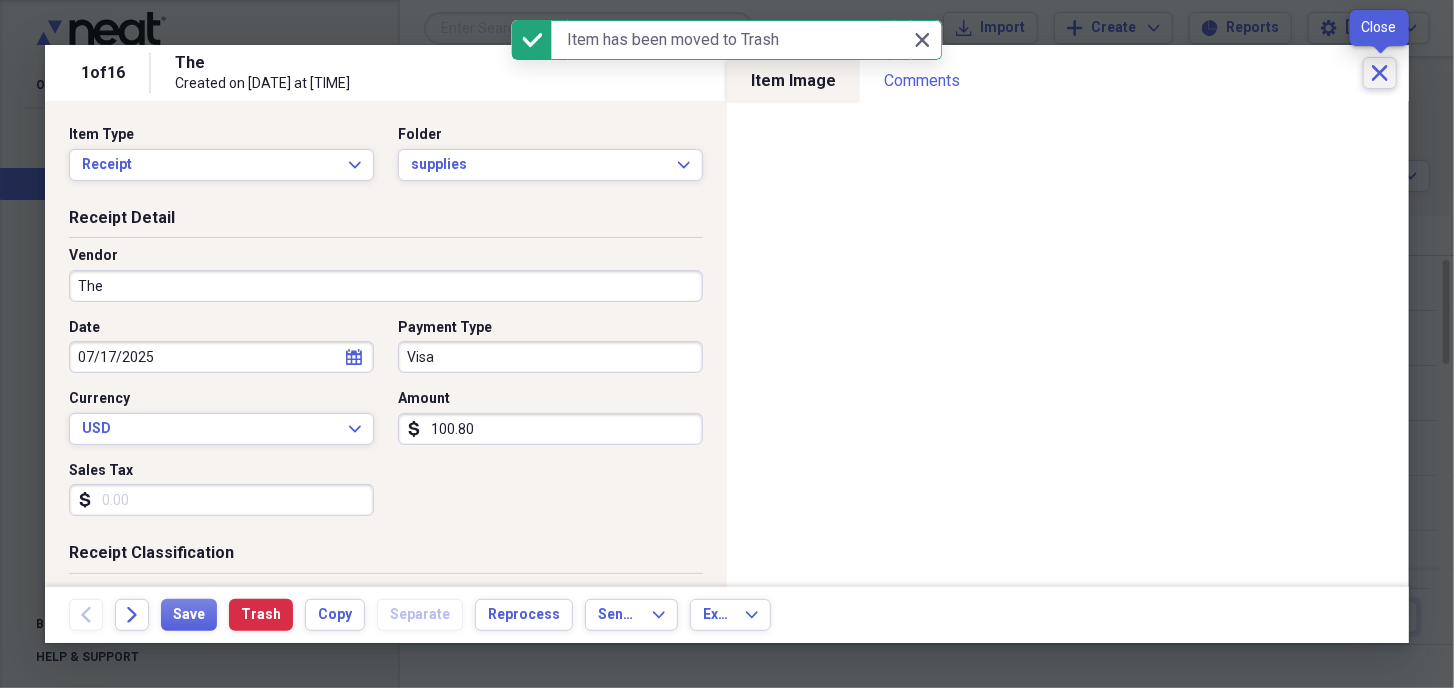 click 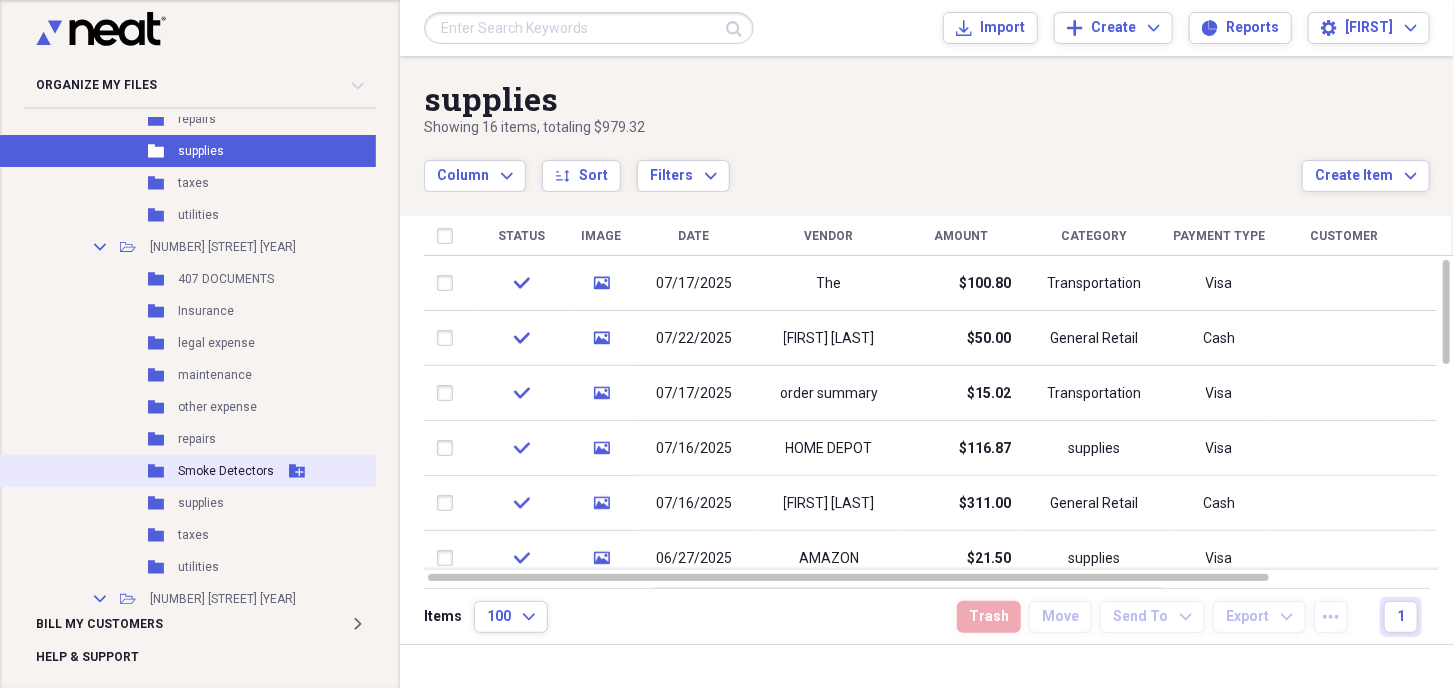 scroll, scrollTop: 433, scrollLeft: 0, axis: vertical 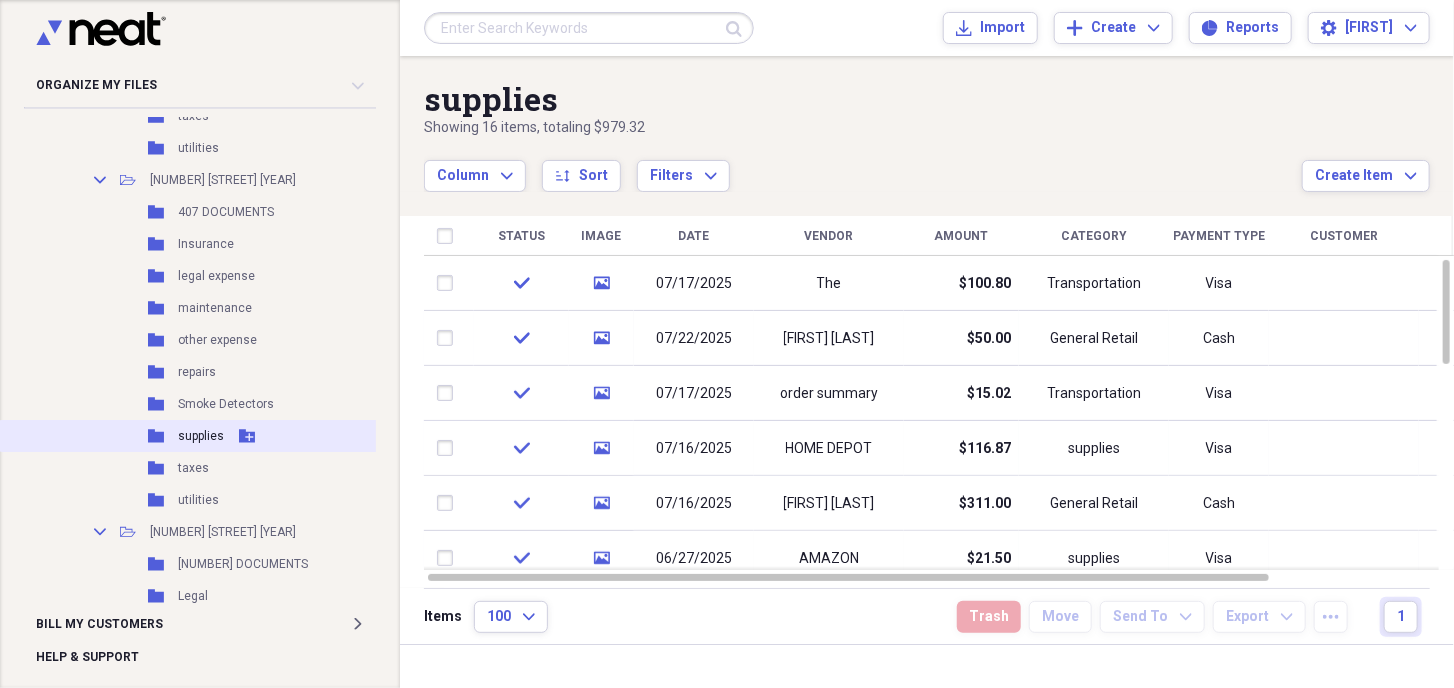 click on "supplies" at bounding box center [201, 436] 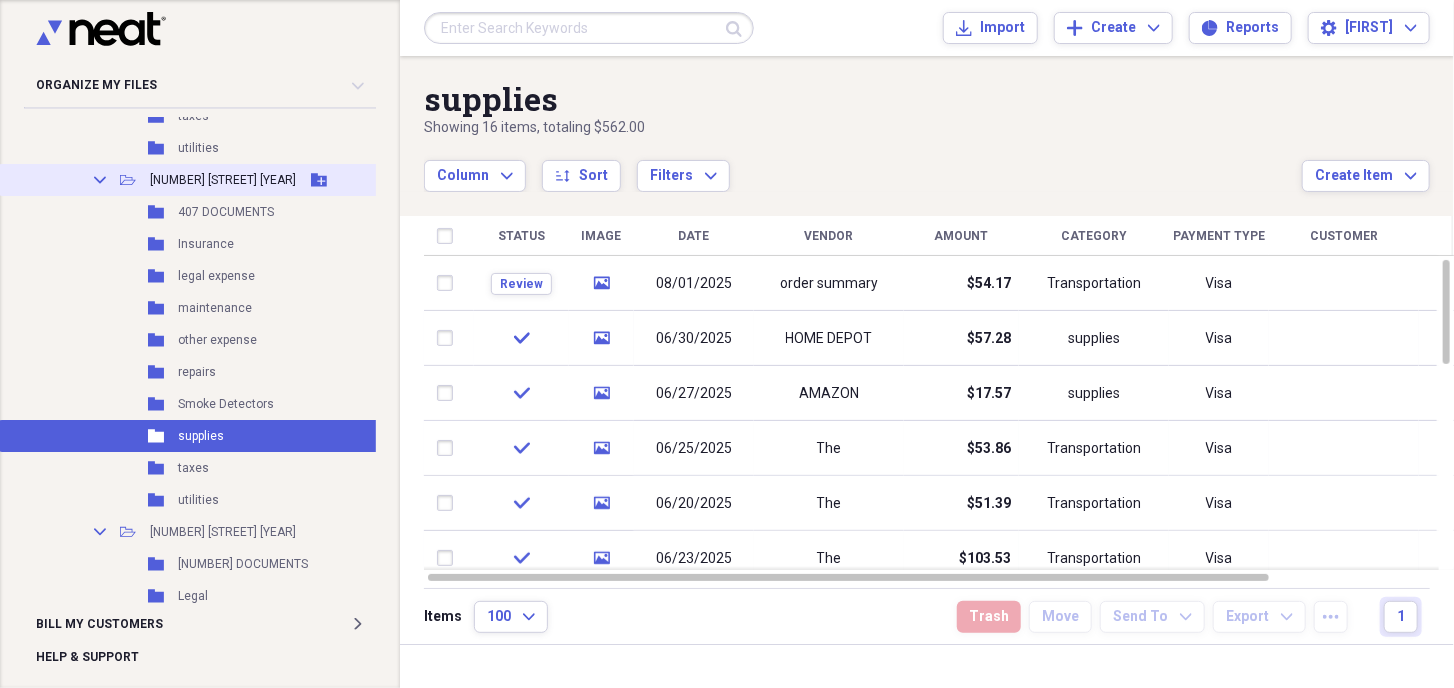 click on "Collapse" at bounding box center (100, 180) 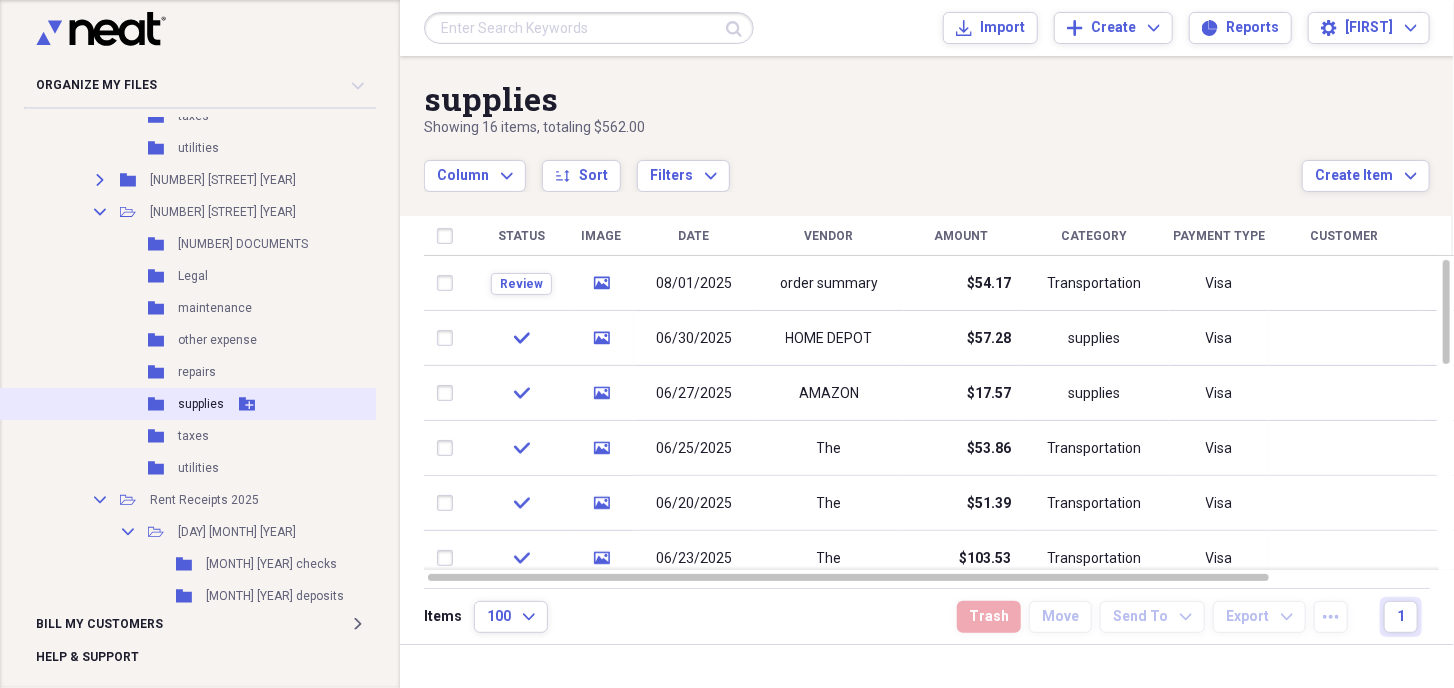 click on "supplies" at bounding box center [201, 404] 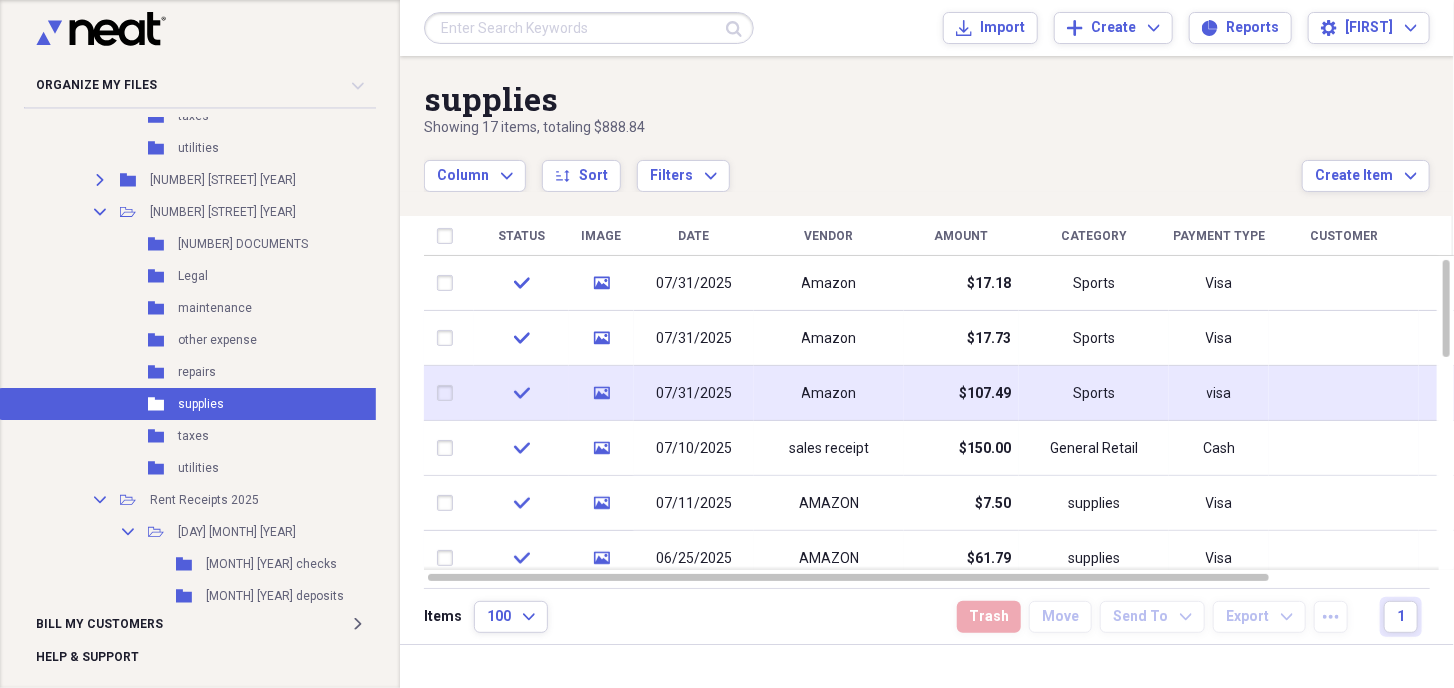 click on "Amazon" at bounding box center (829, 393) 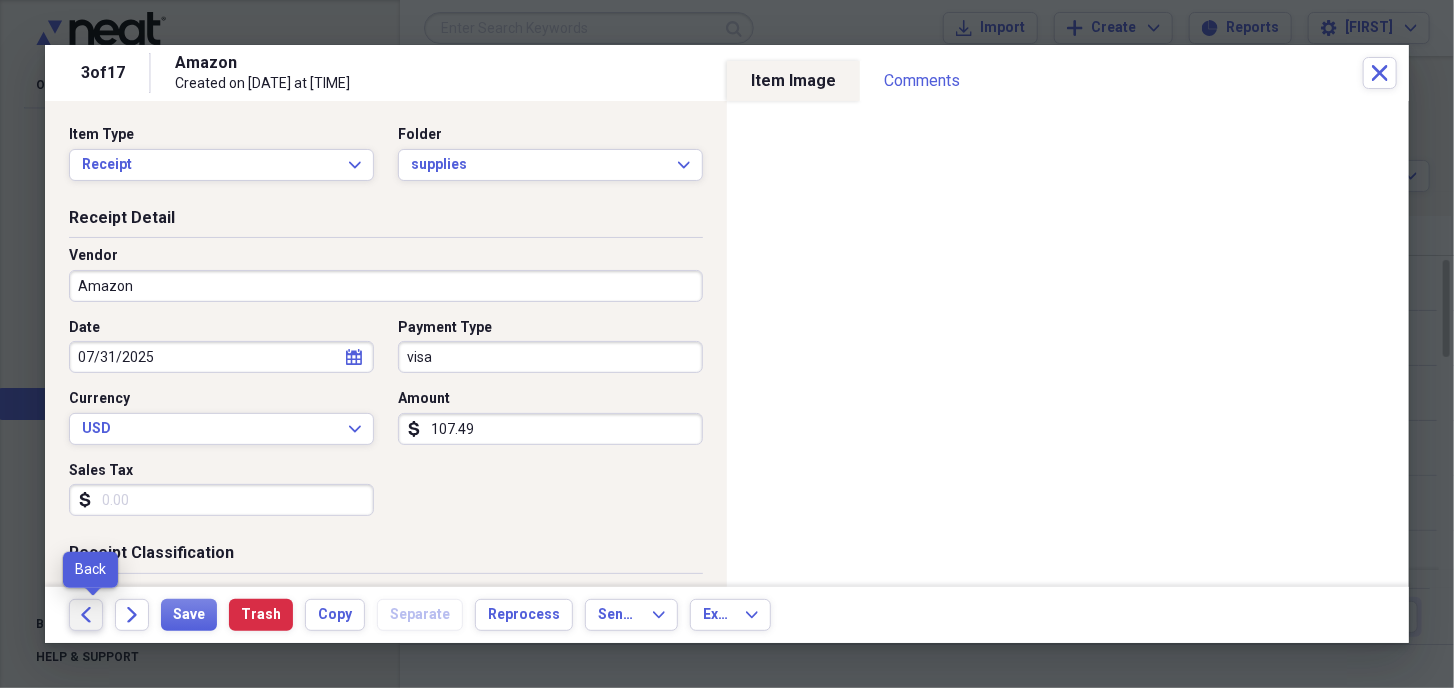 click on "Back" 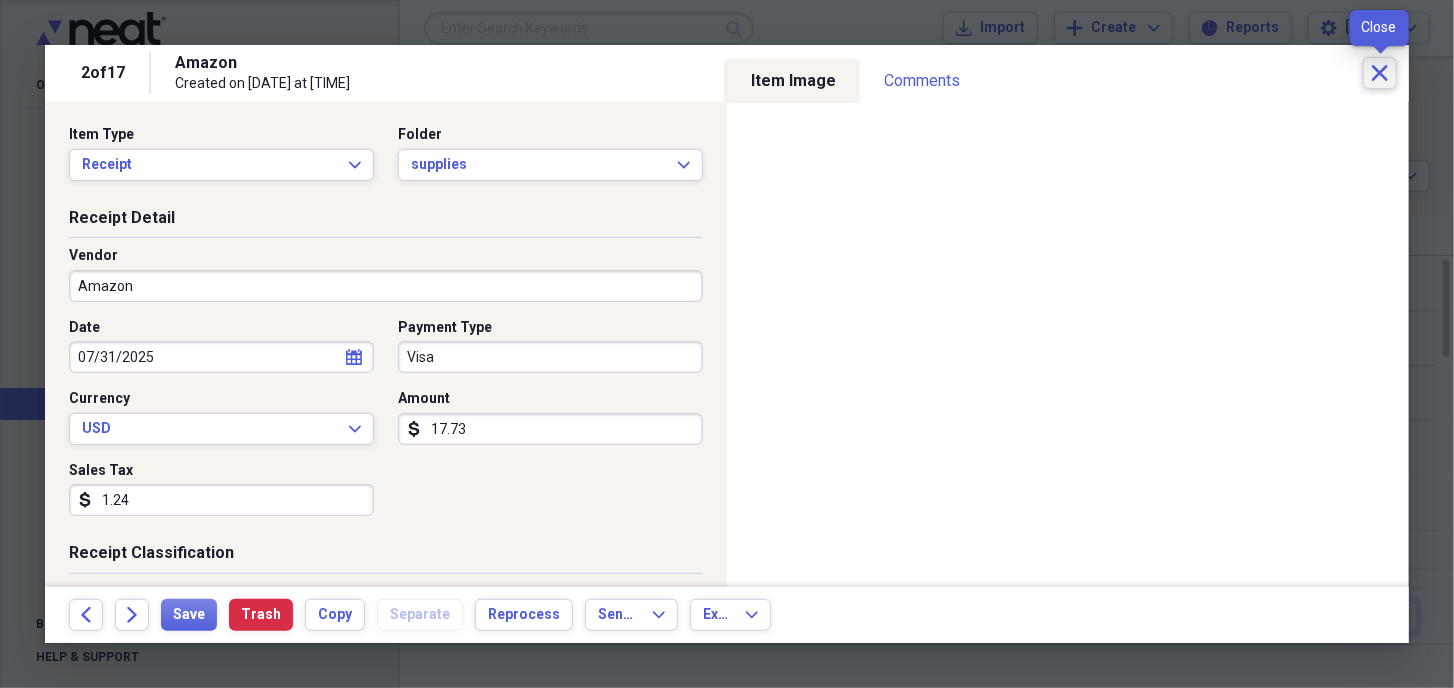 click on "Close" 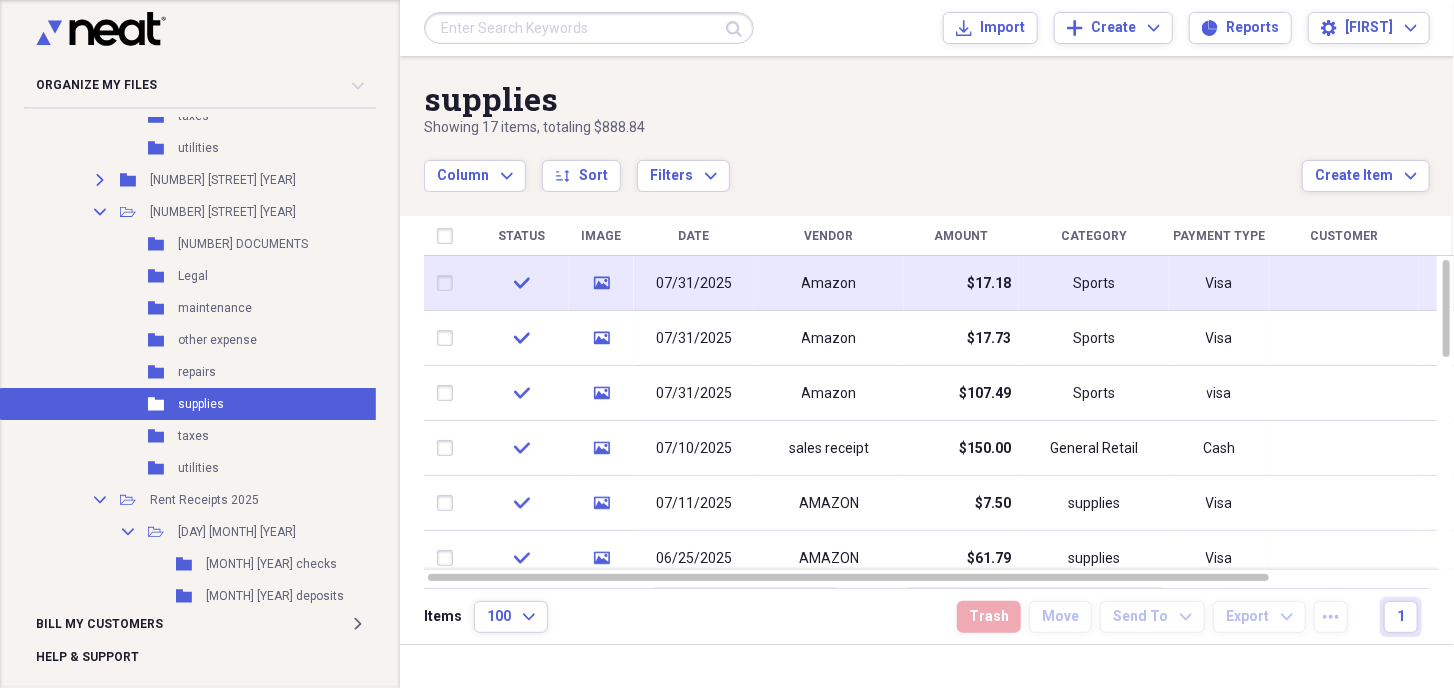 click on "Amazon" at bounding box center (829, 284) 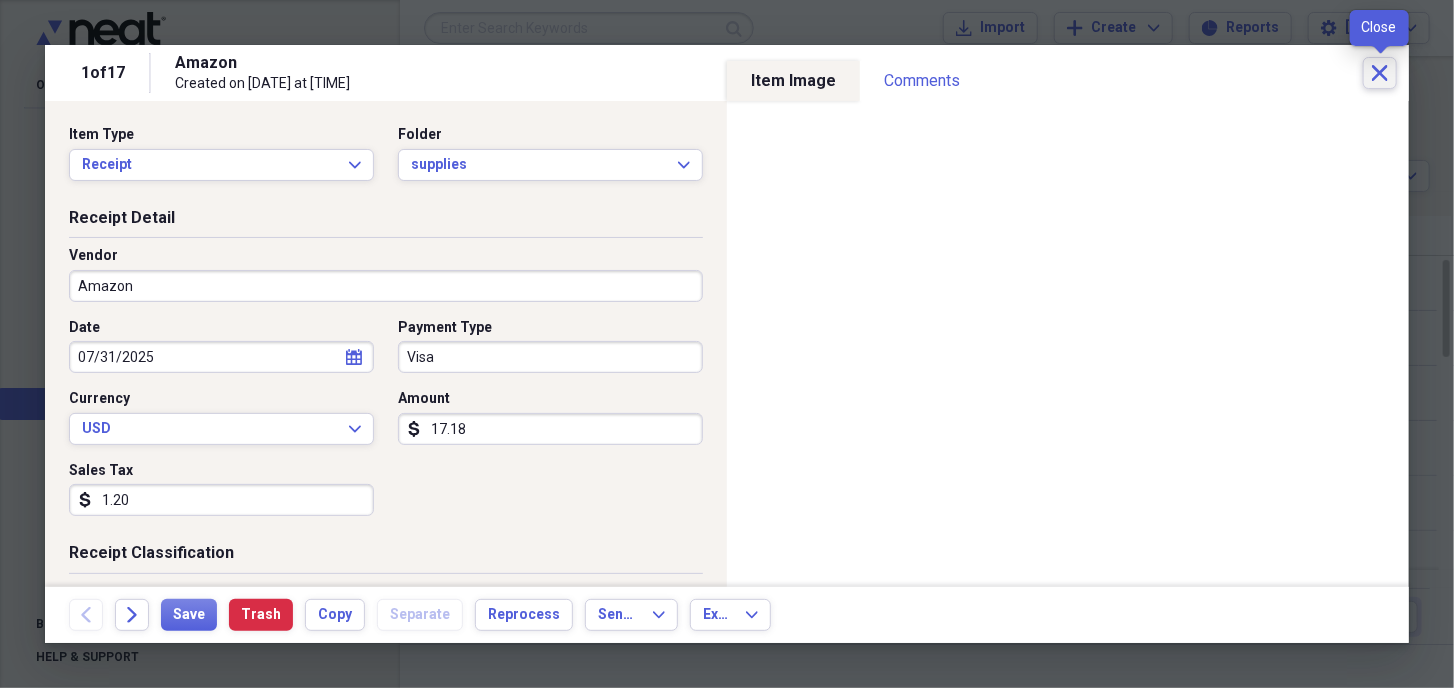 click 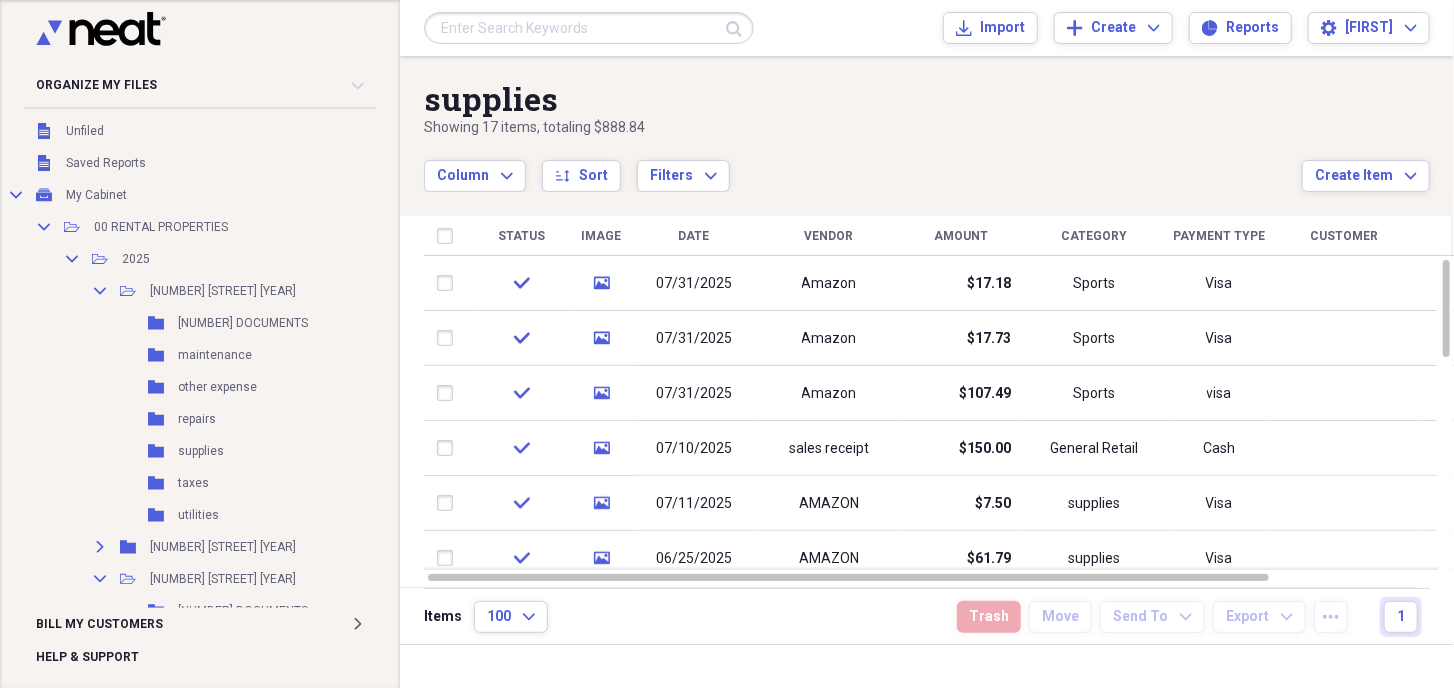 scroll, scrollTop: 0, scrollLeft: 0, axis: both 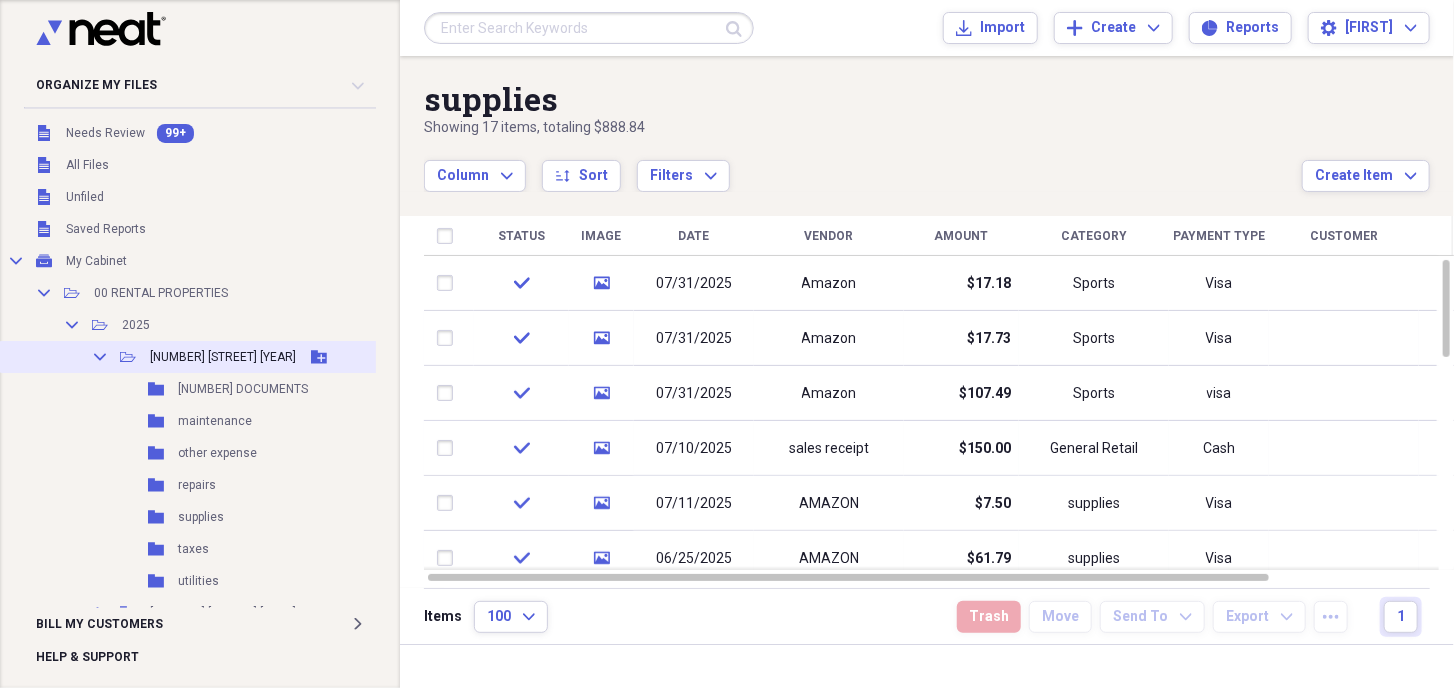 click on "Collapse Open Folder [NUMBER] [STREET] [YEAR] Add Folder" at bounding box center [204, 357] 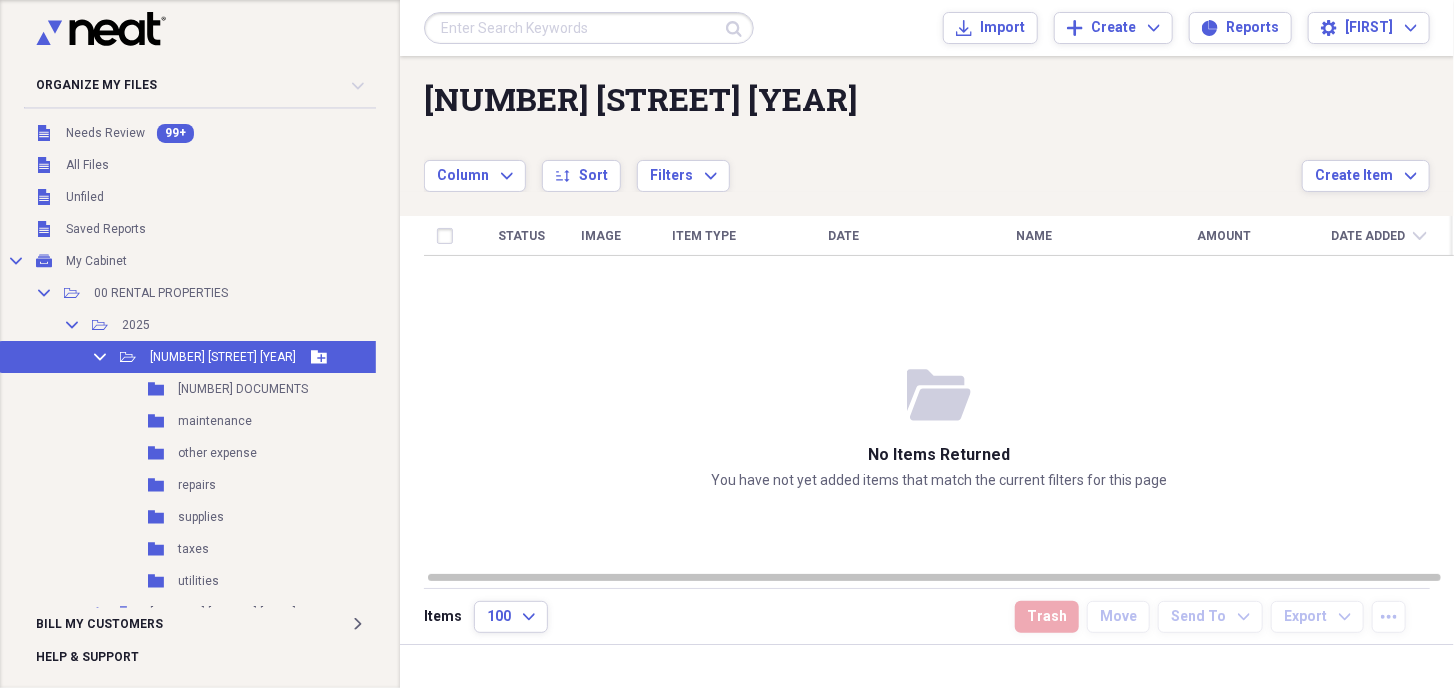 click on "Collapse" 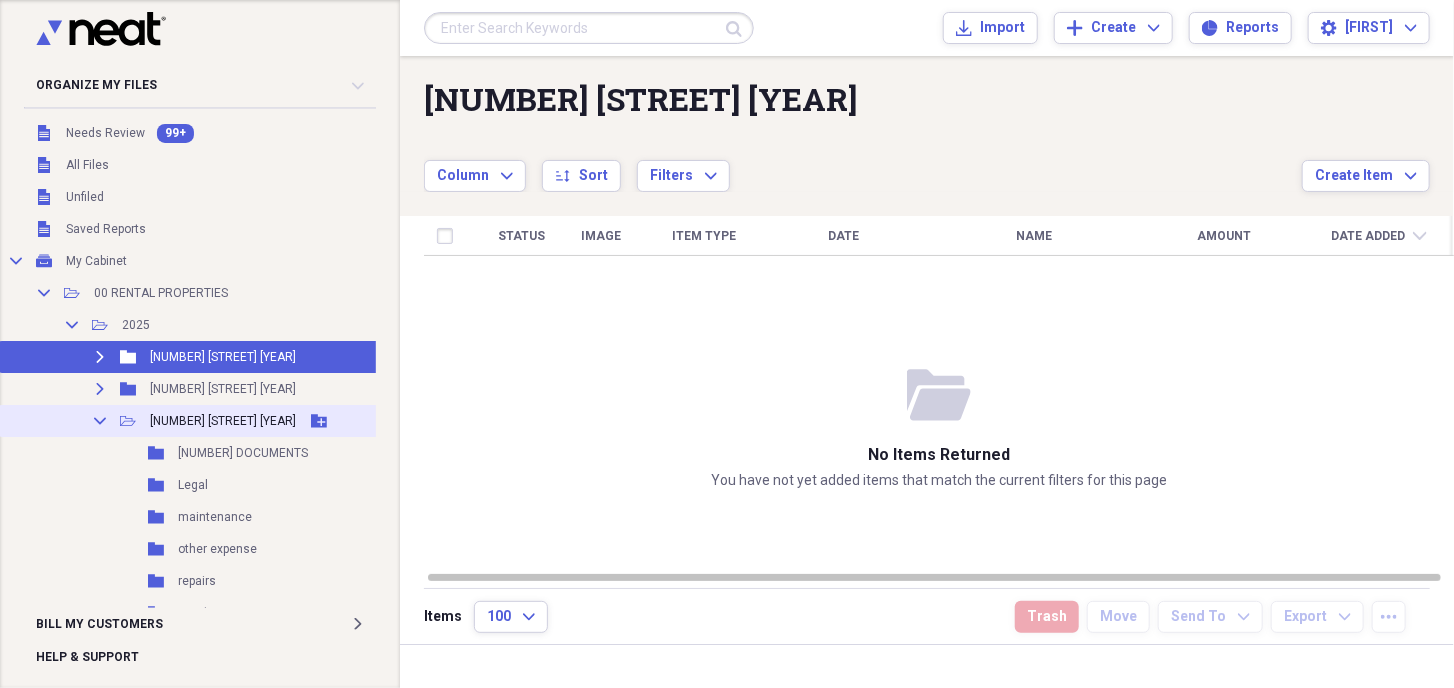 click on "Collapse" 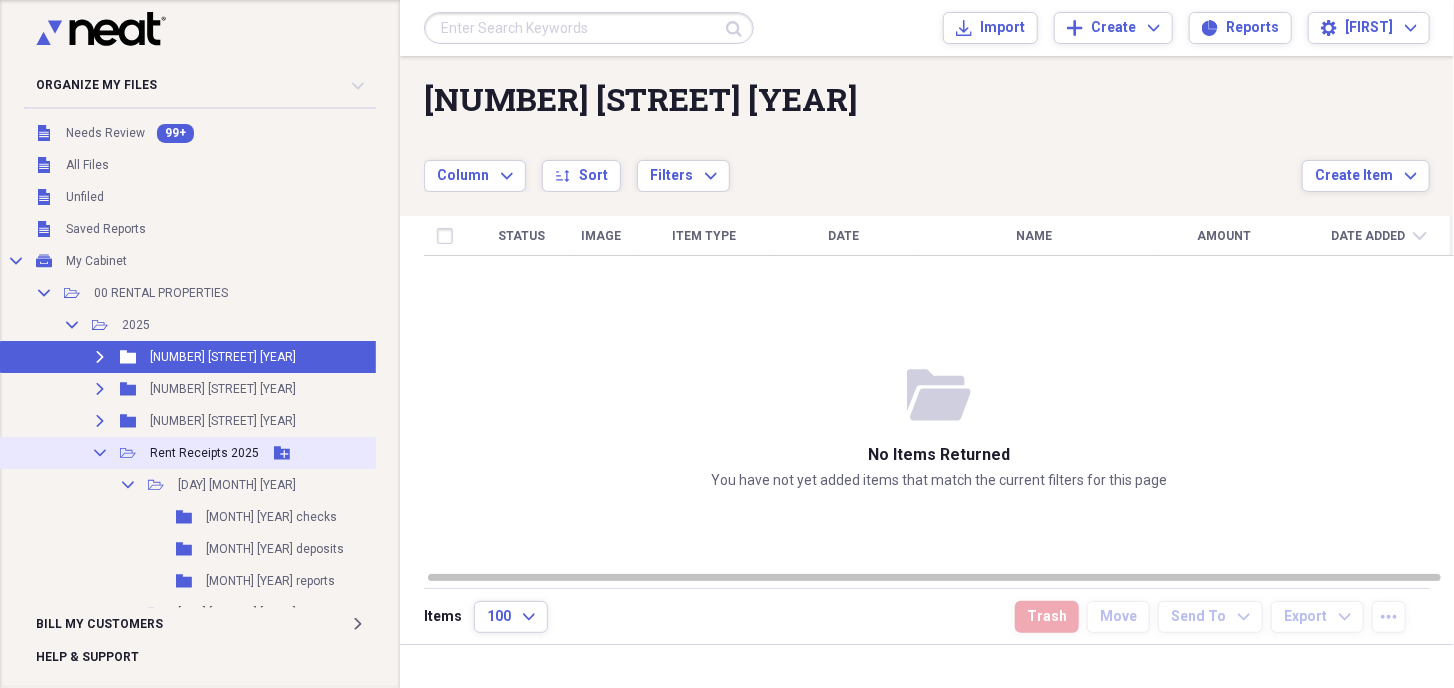 click on "Collapse" 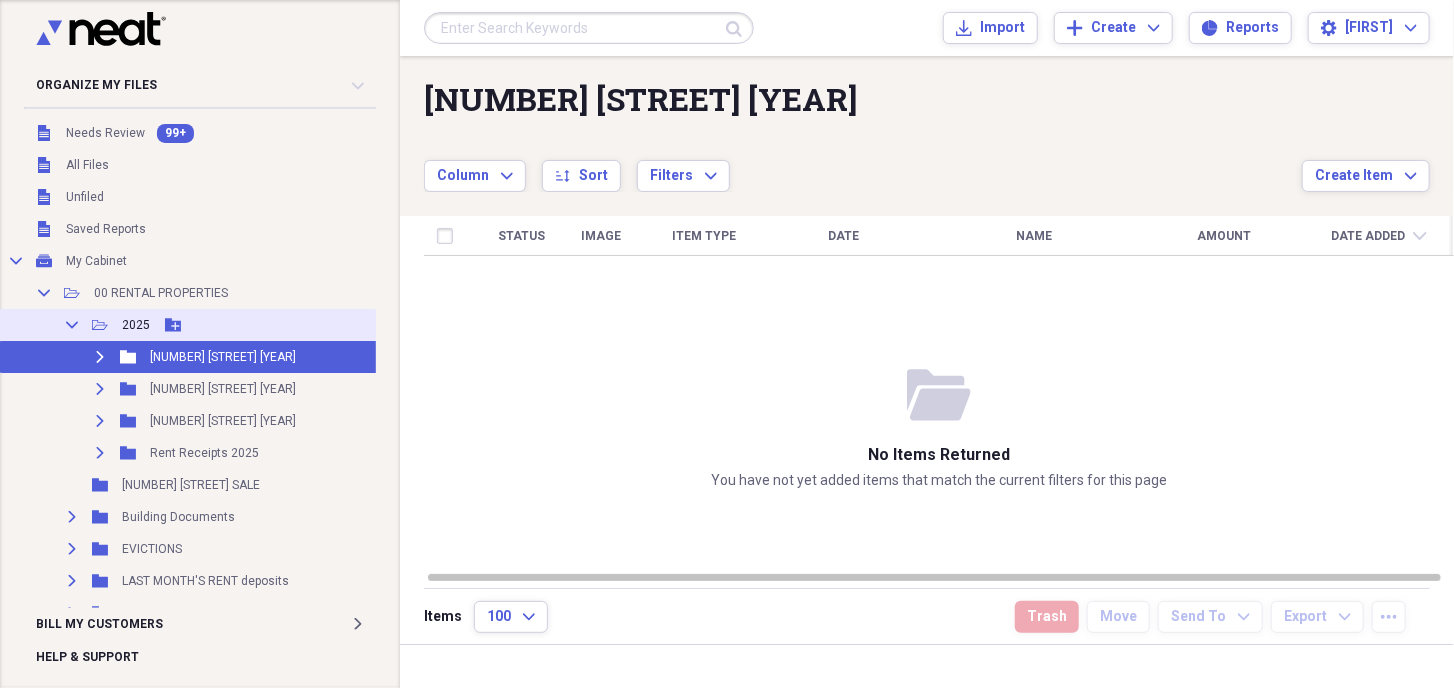 click on "Collapse" 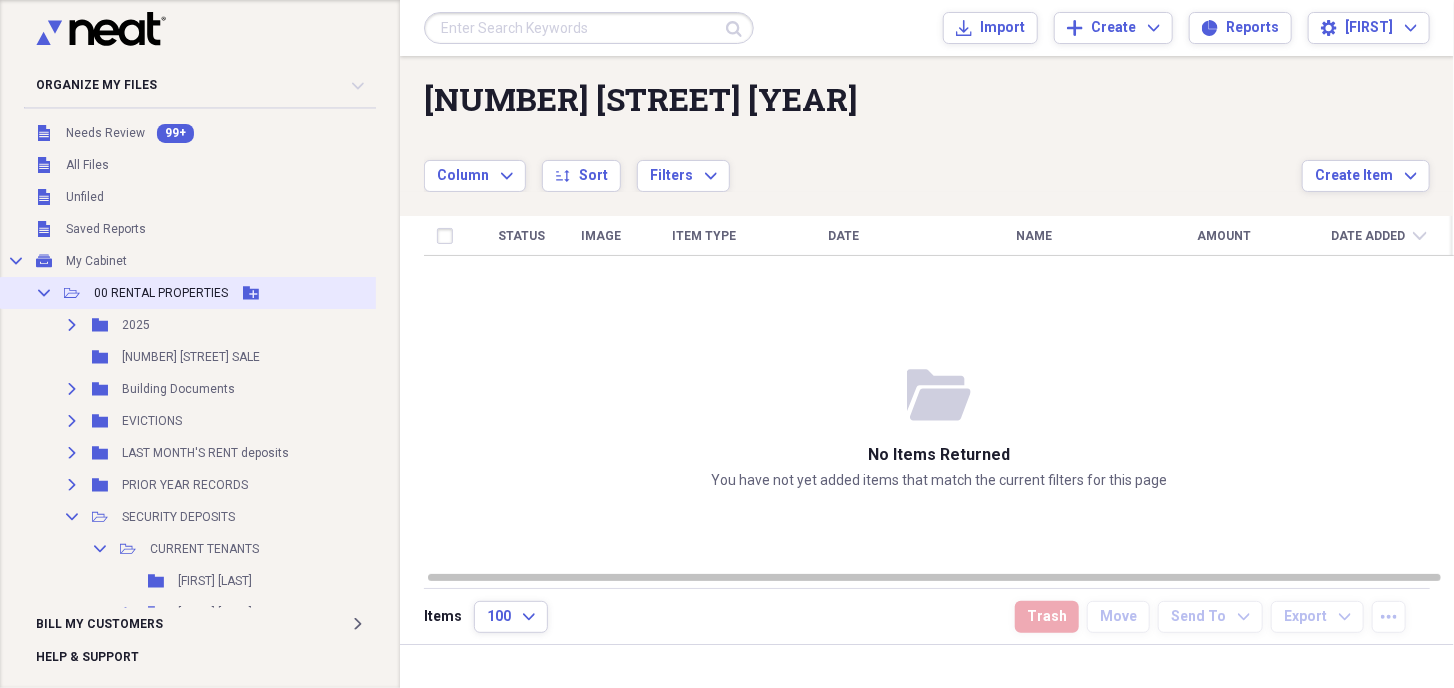 click on "Collapse" 